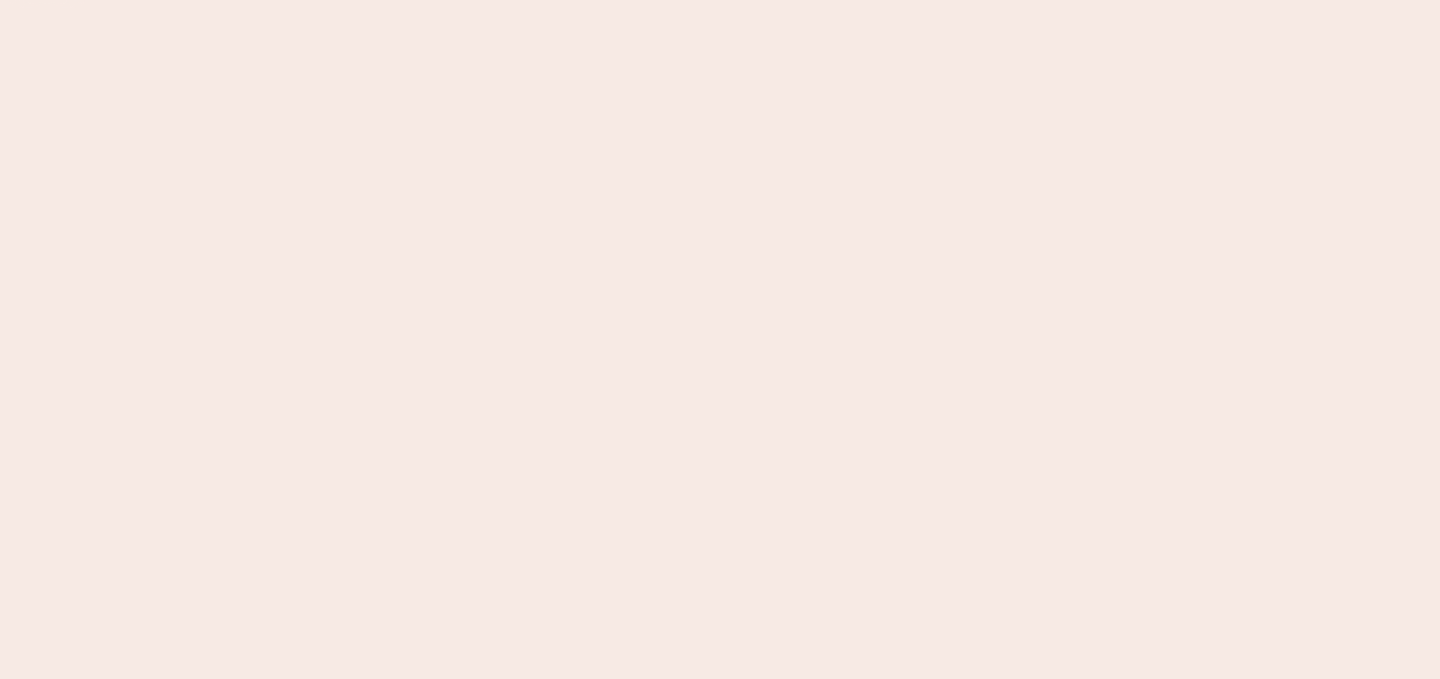 scroll, scrollTop: 0, scrollLeft: 0, axis: both 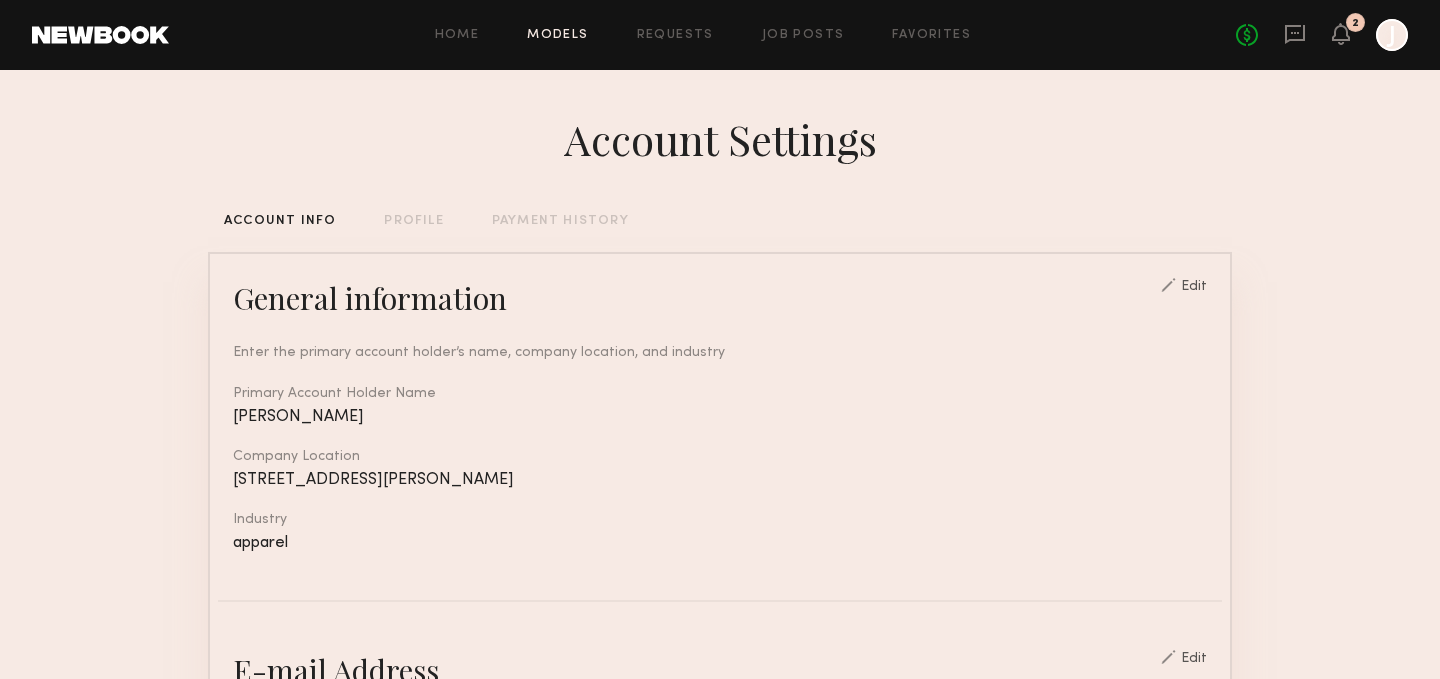 click on "Models" 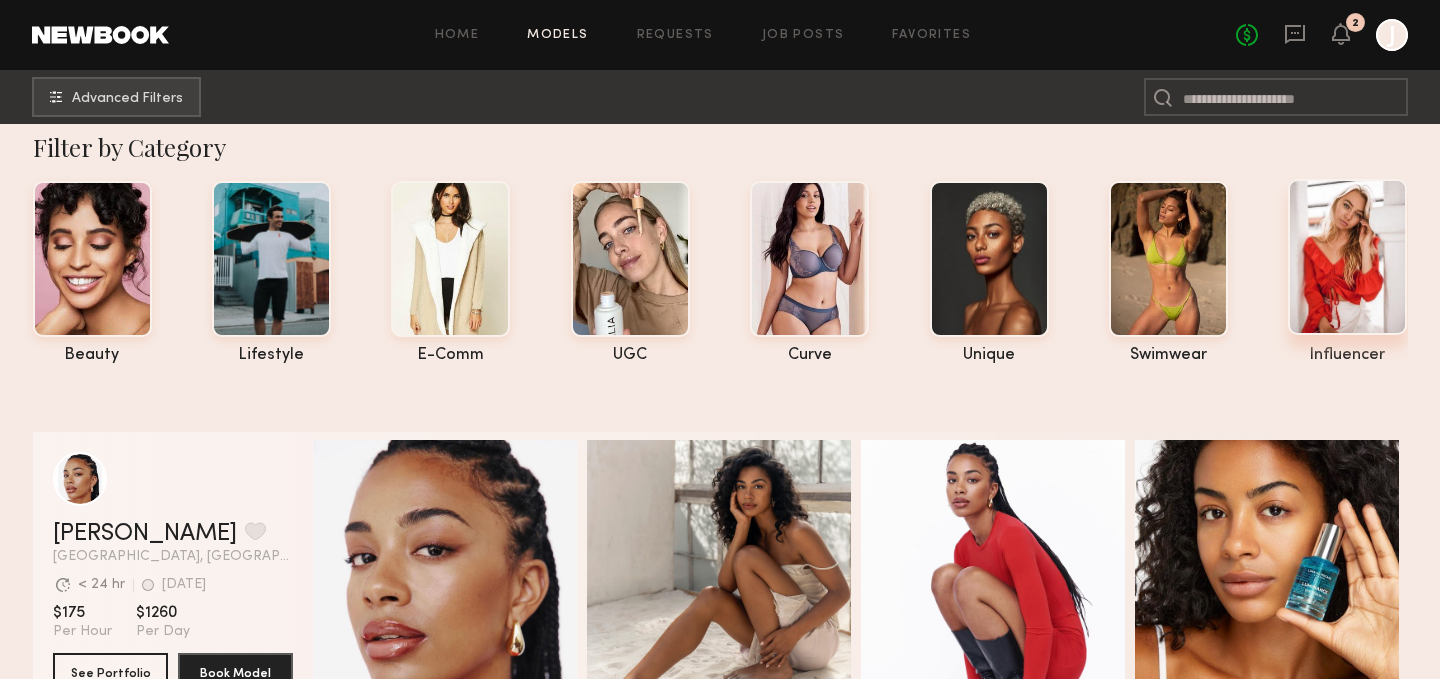 scroll, scrollTop: 0, scrollLeft: 0, axis: both 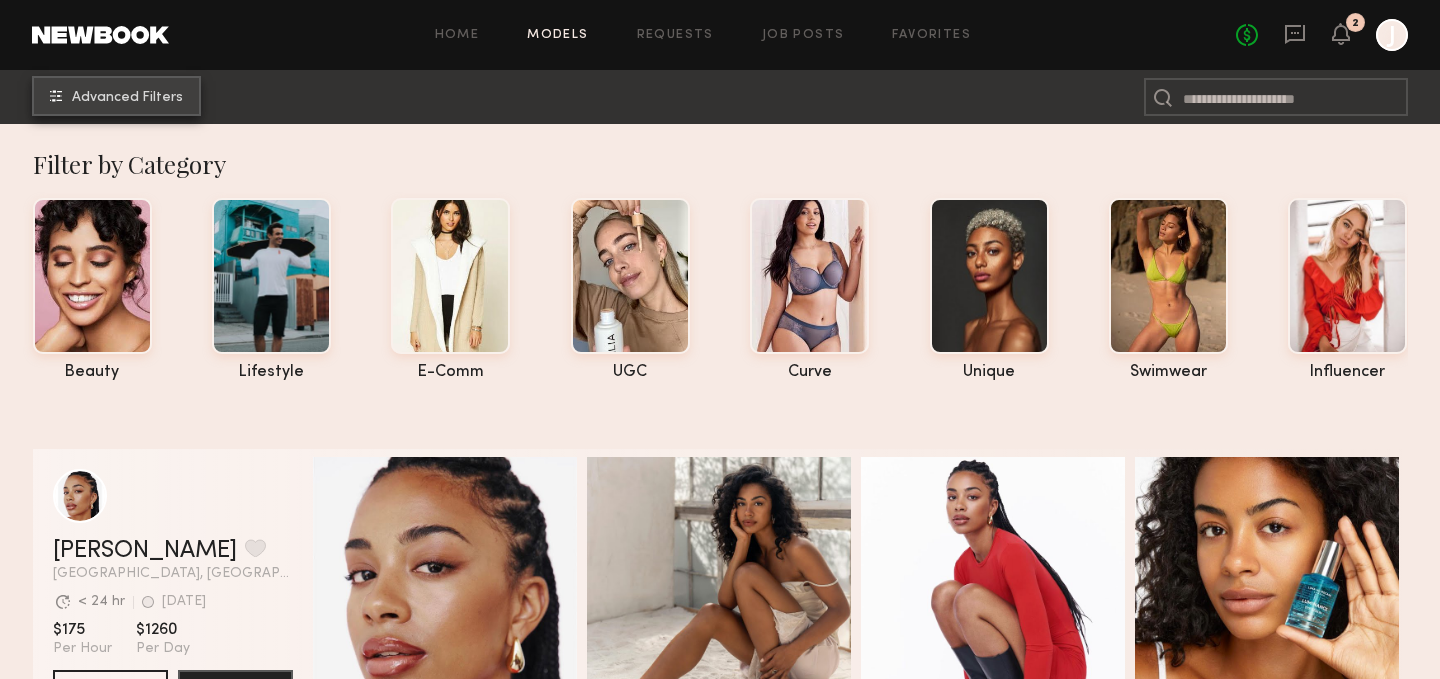 click on "Advanced Filters" 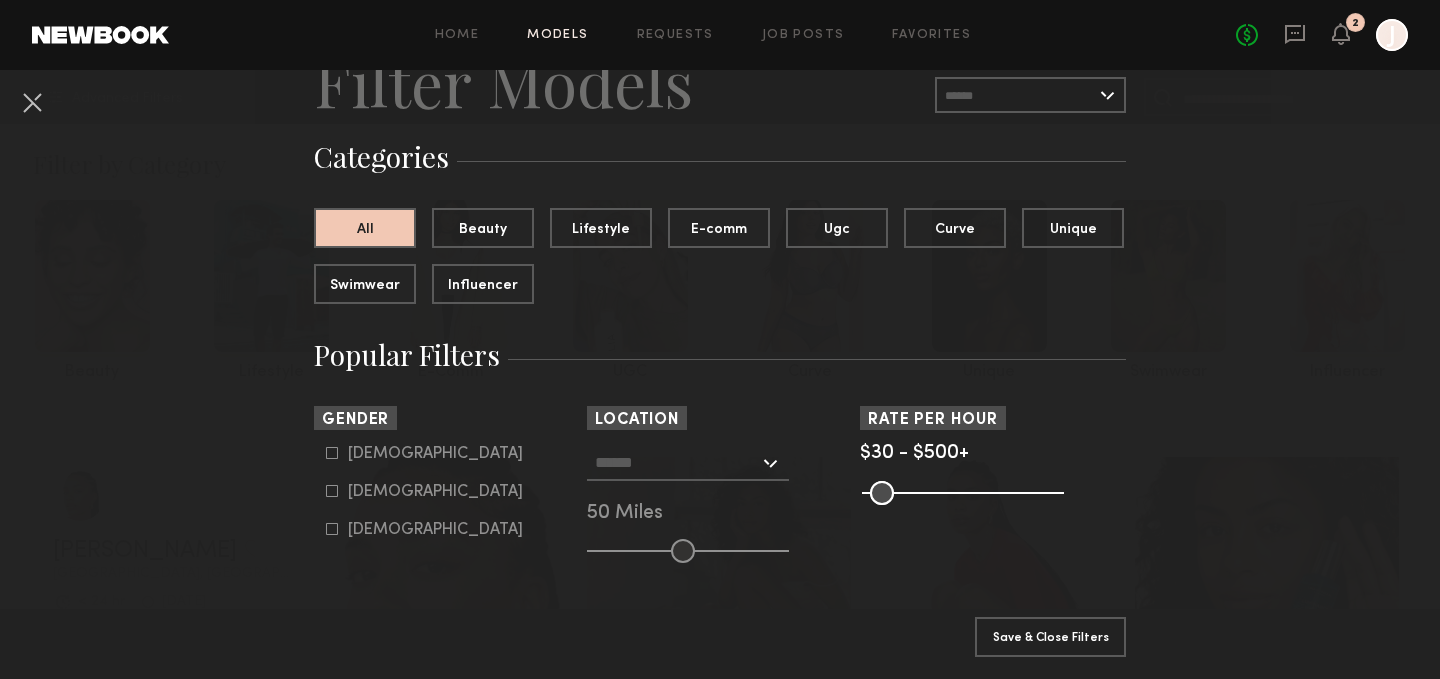 scroll, scrollTop: 106, scrollLeft: 0, axis: vertical 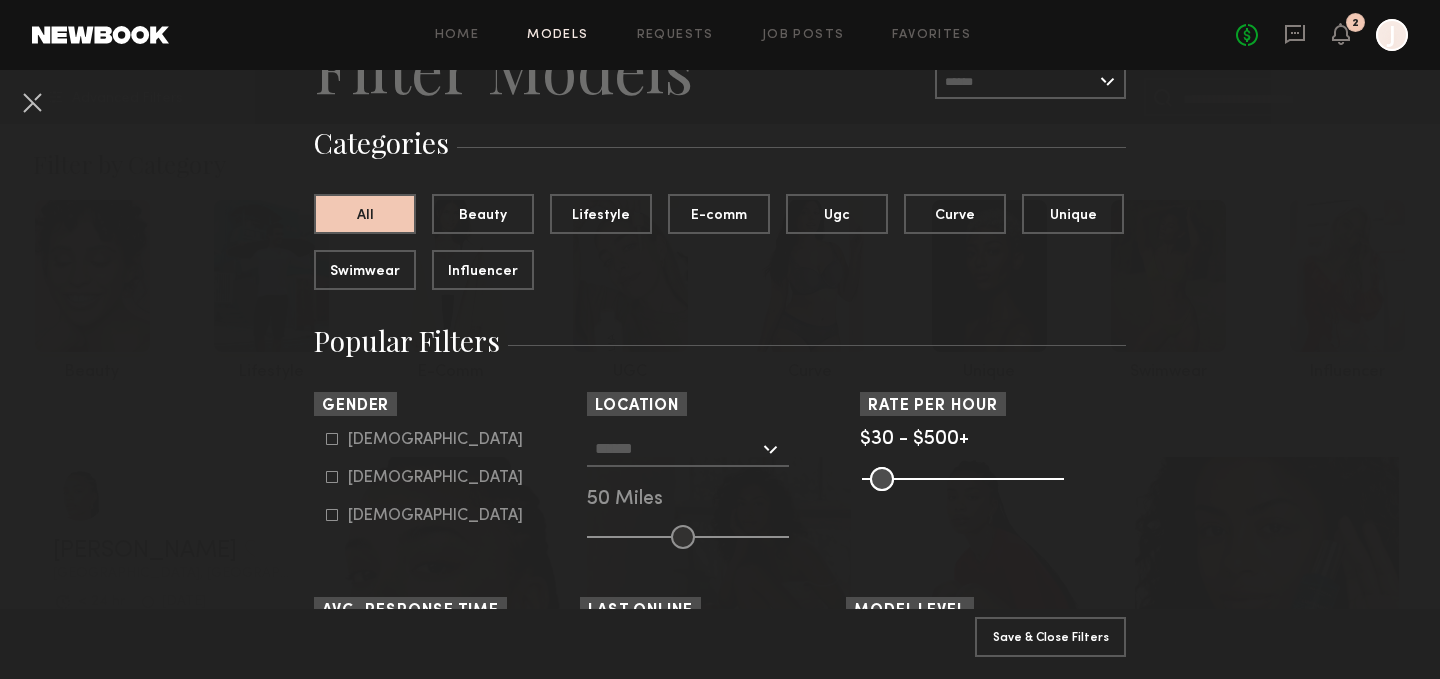 click on "Male" 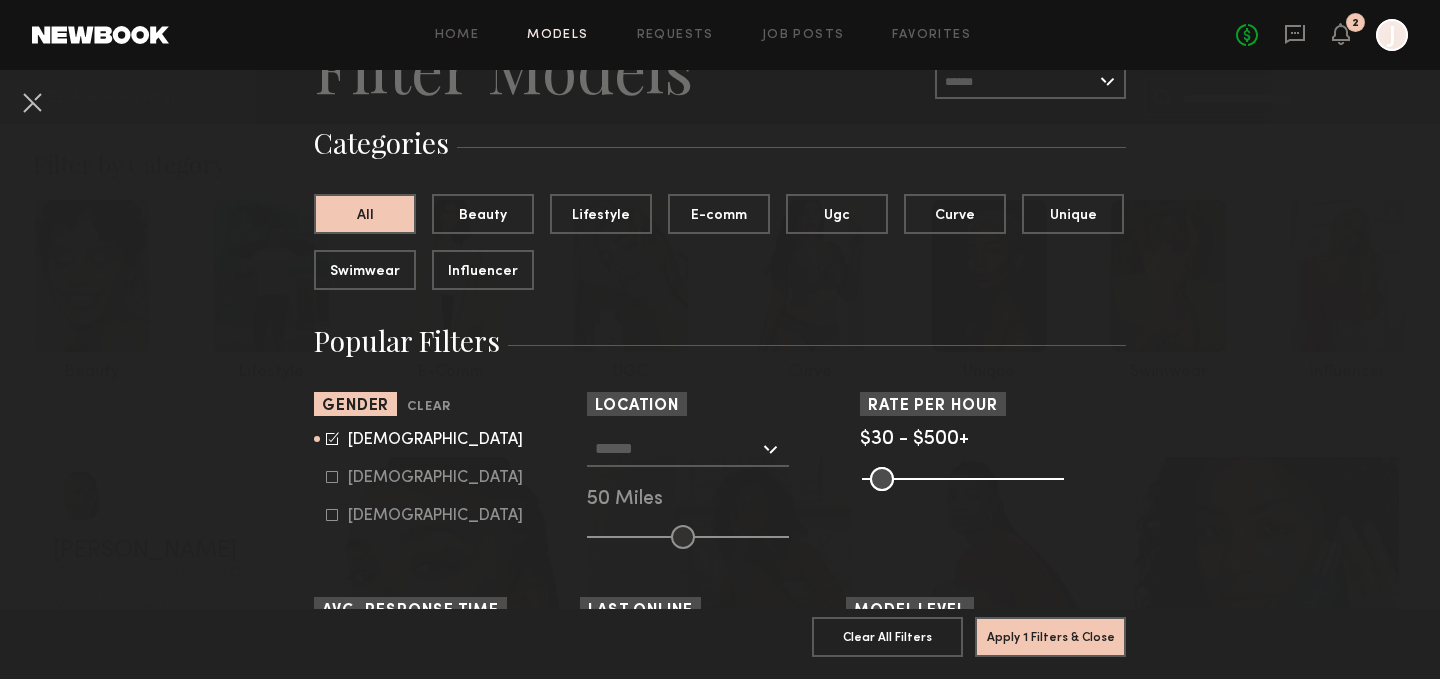 click 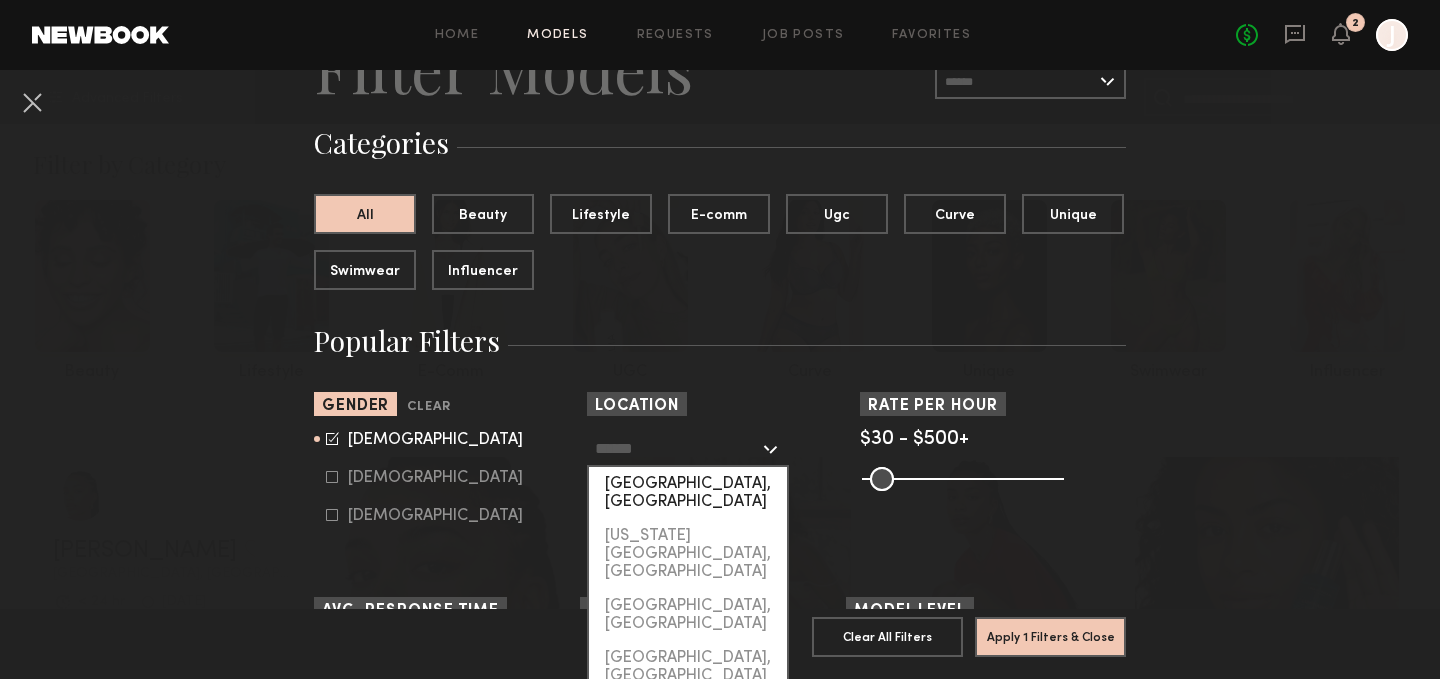 click on "[GEOGRAPHIC_DATA], [GEOGRAPHIC_DATA]" 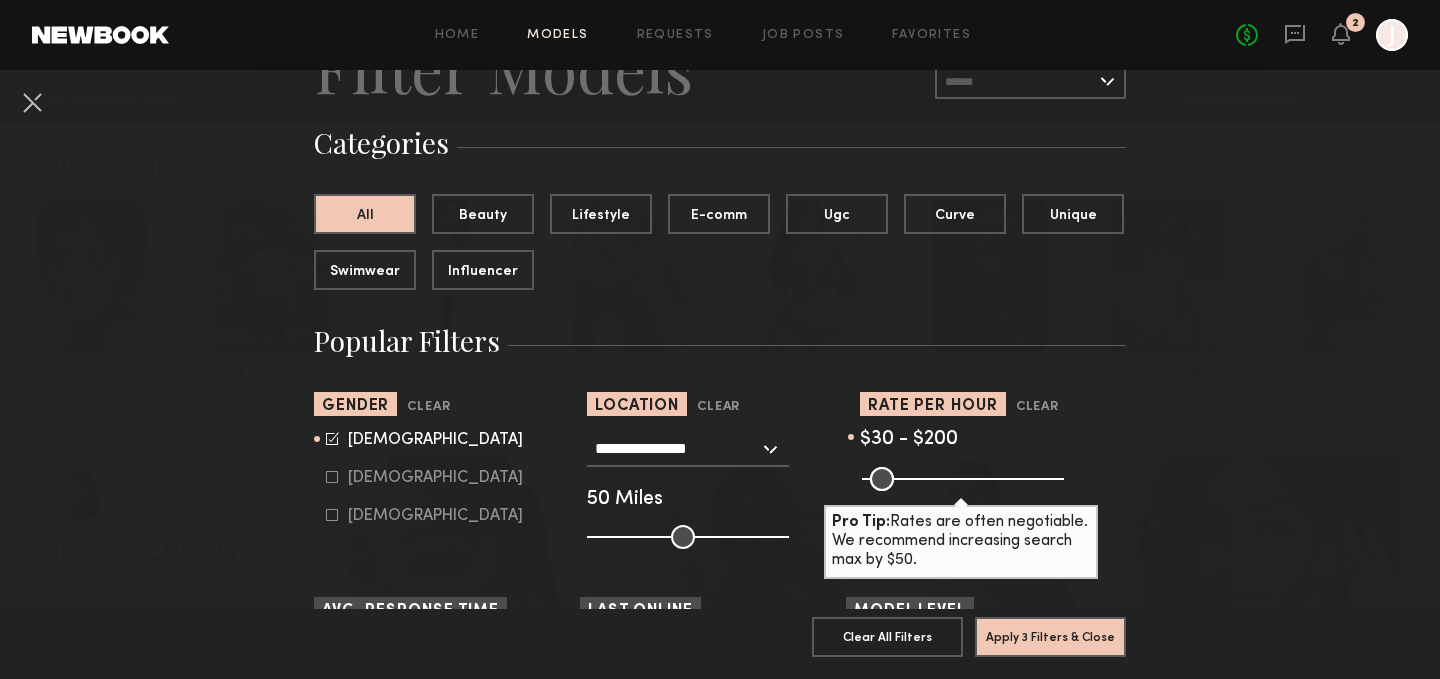 drag, startPoint x: 1052, startPoint y: 480, endPoint x: 938, endPoint y: 485, distance: 114.1096 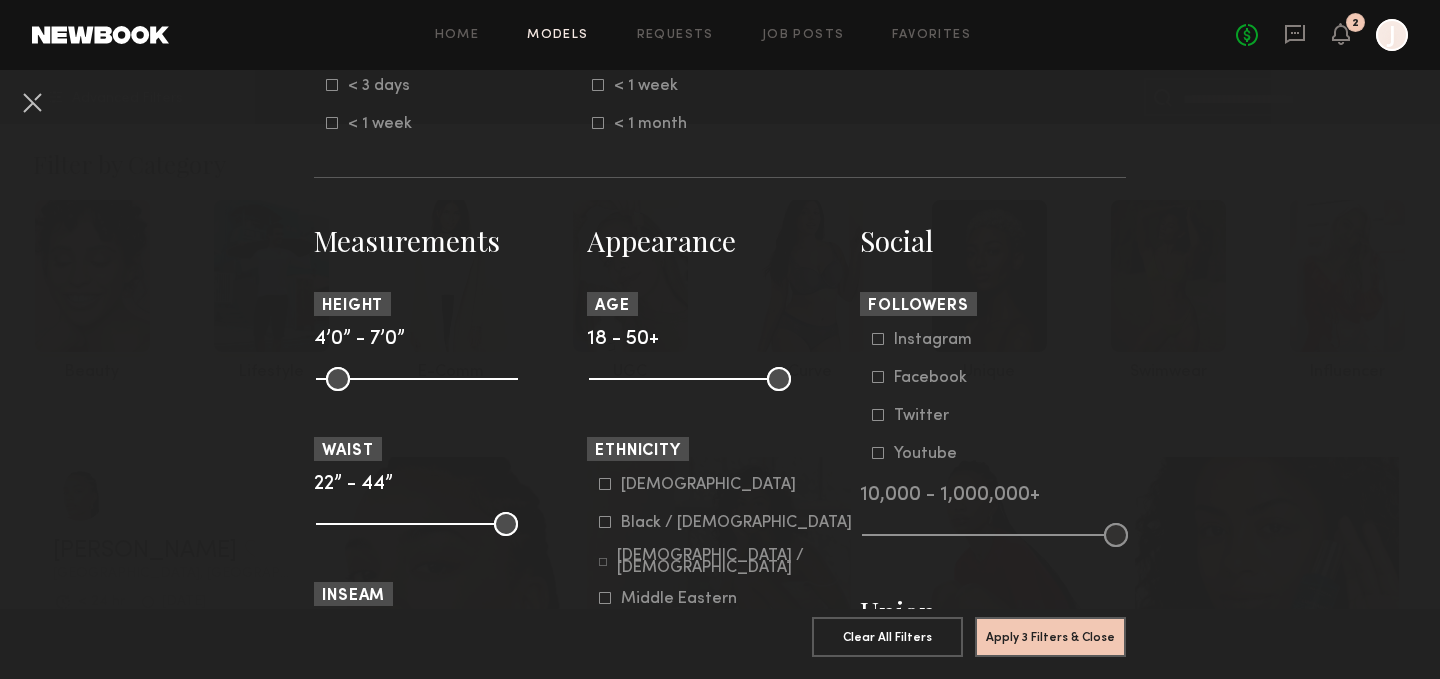 scroll, scrollTop: 755, scrollLeft: 0, axis: vertical 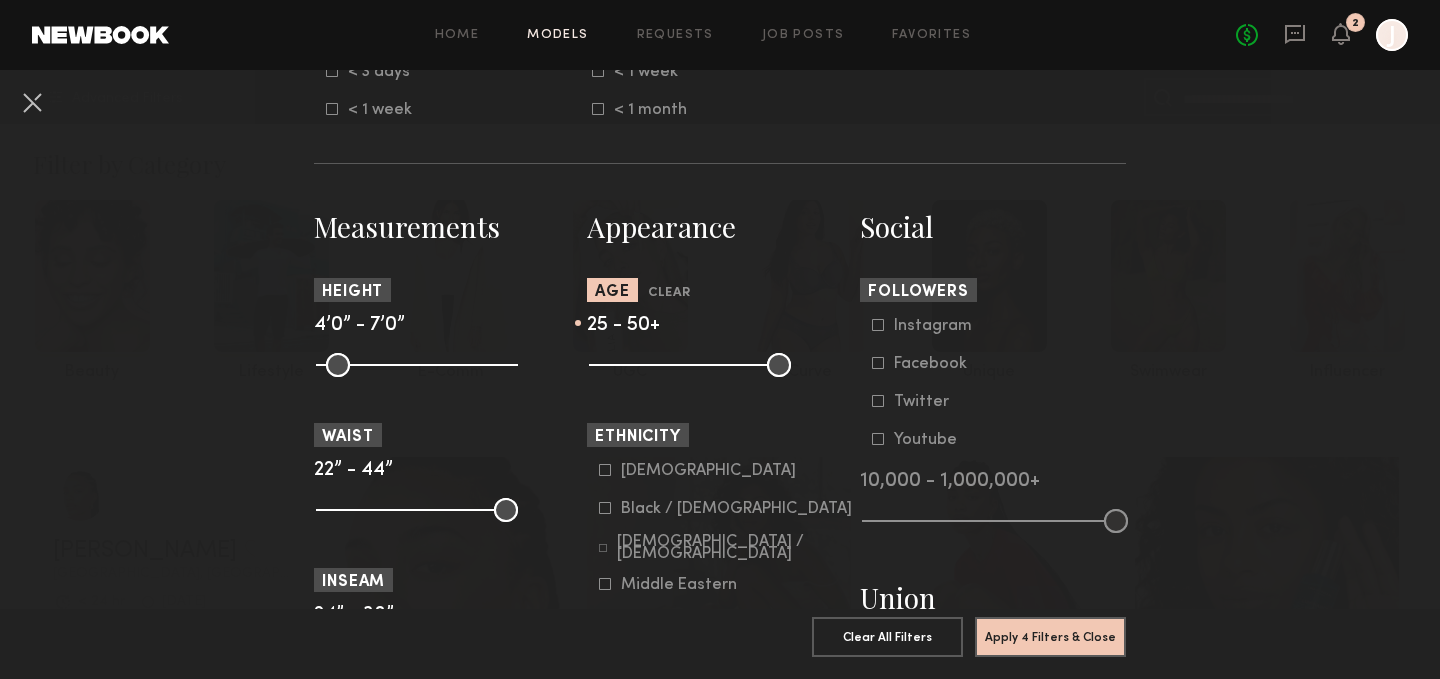 drag, startPoint x: 607, startPoint y: 373, endPoint x: 639, endPoint y: 371, distance: 32.06244 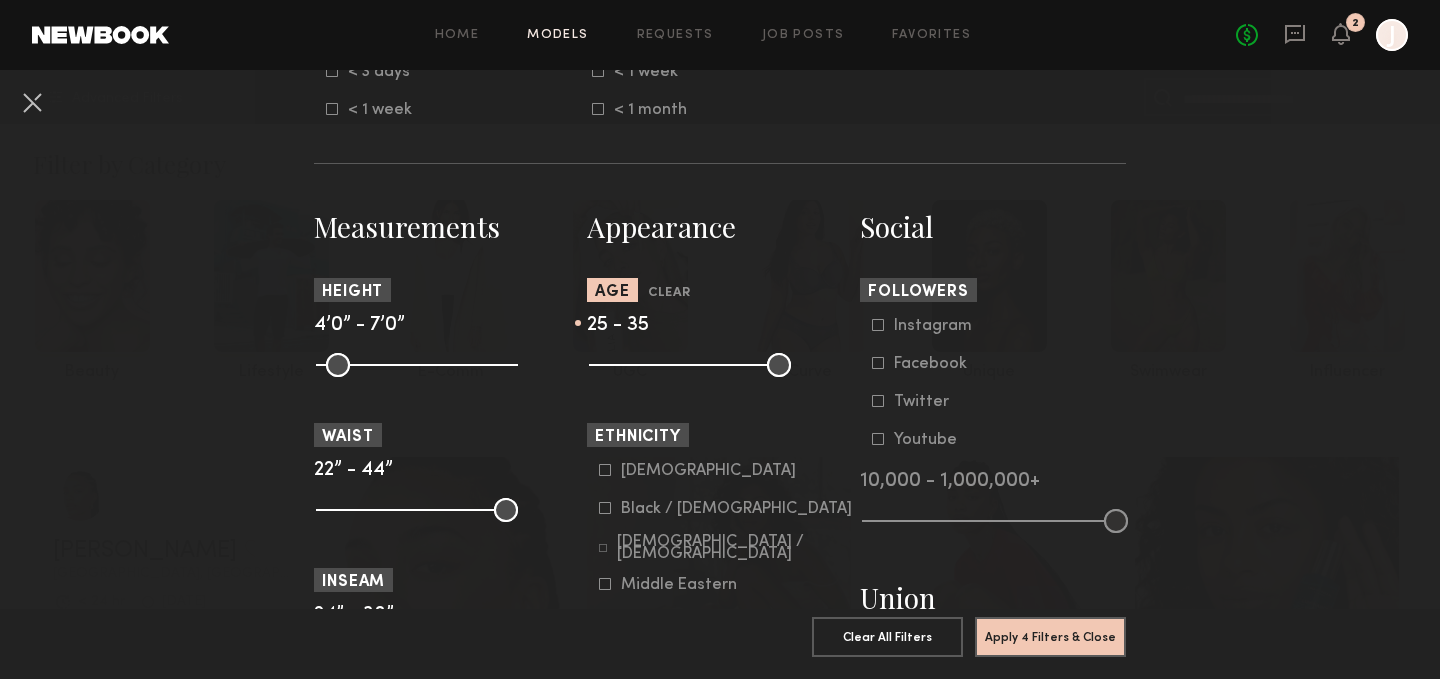 drag, startPoint x: 788, startPoint y: 367, endPoint x: 695, endPoint y: 374, distance: 93.26307 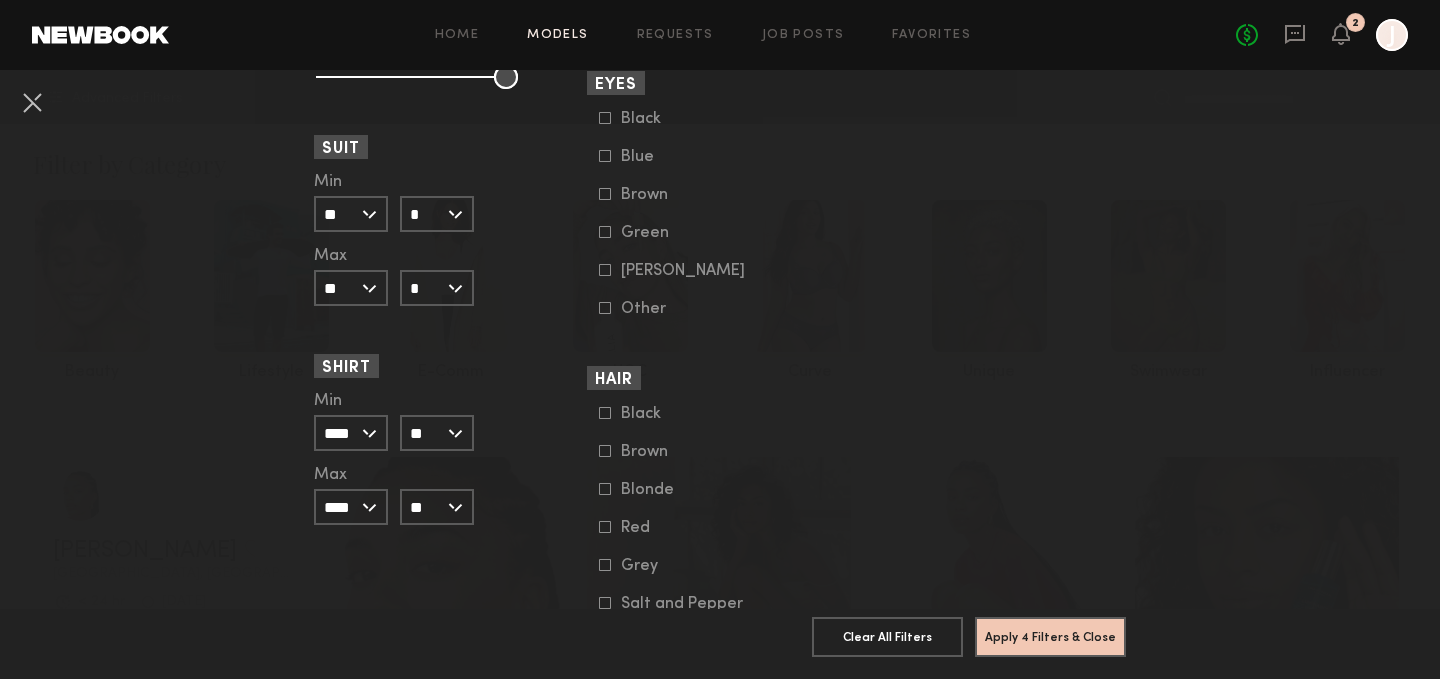 scroll, scrollTop: 1596, scrollLeft: 0, axis: vertical 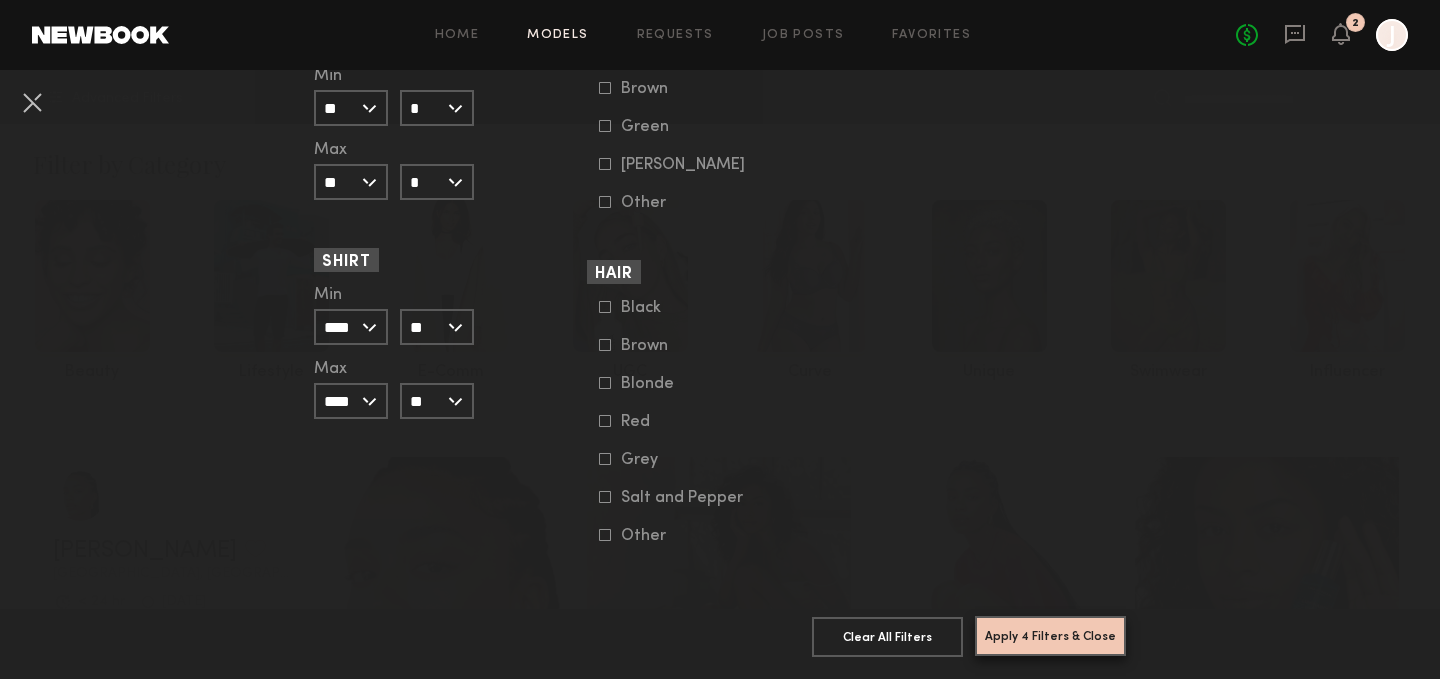click on "Apply 4 Filters & Close" 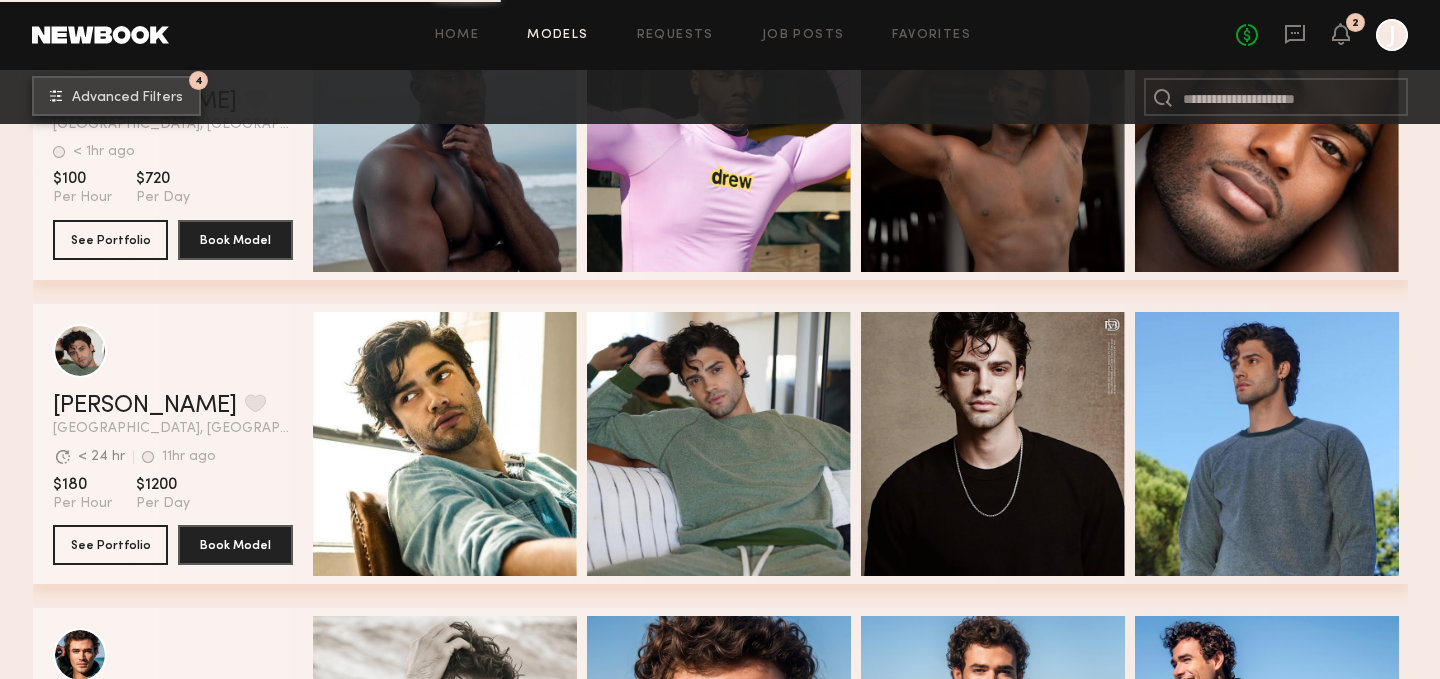scroll, scrollTop: 2618, scrollLeft: 0, axis: vertical 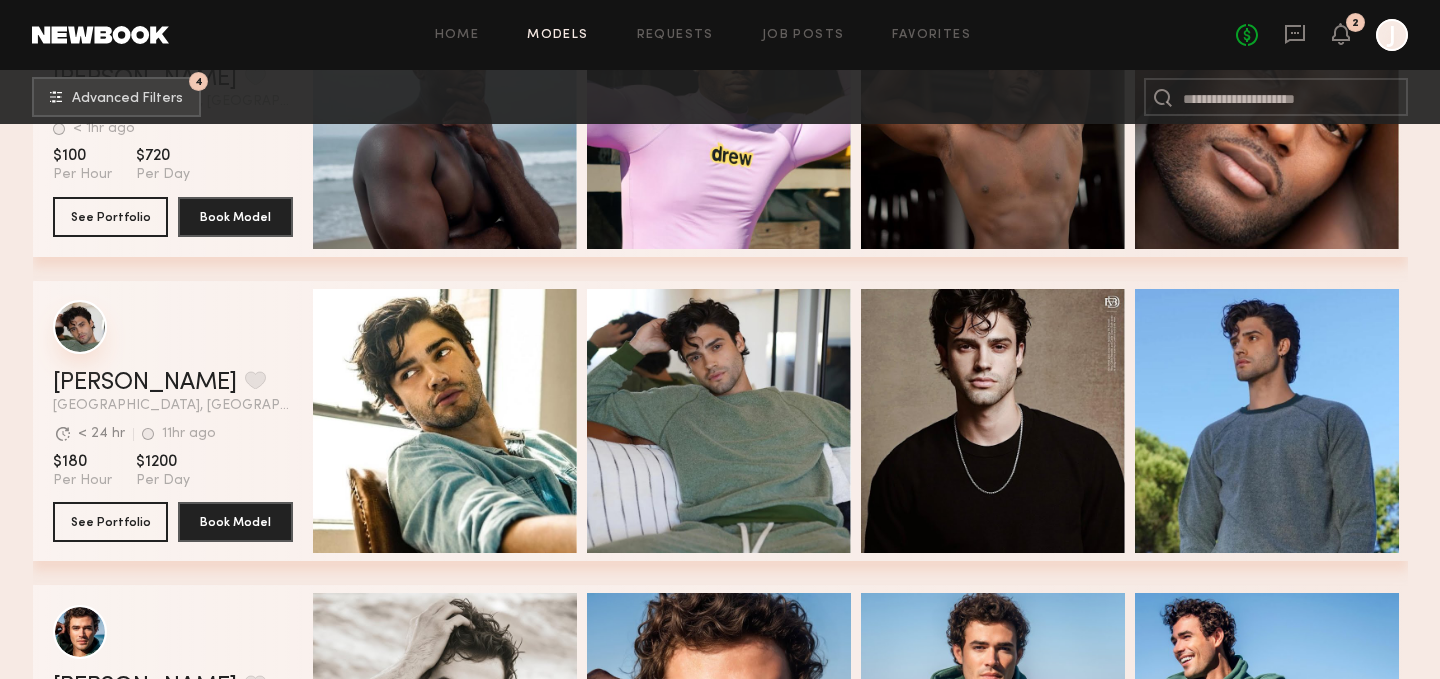 click 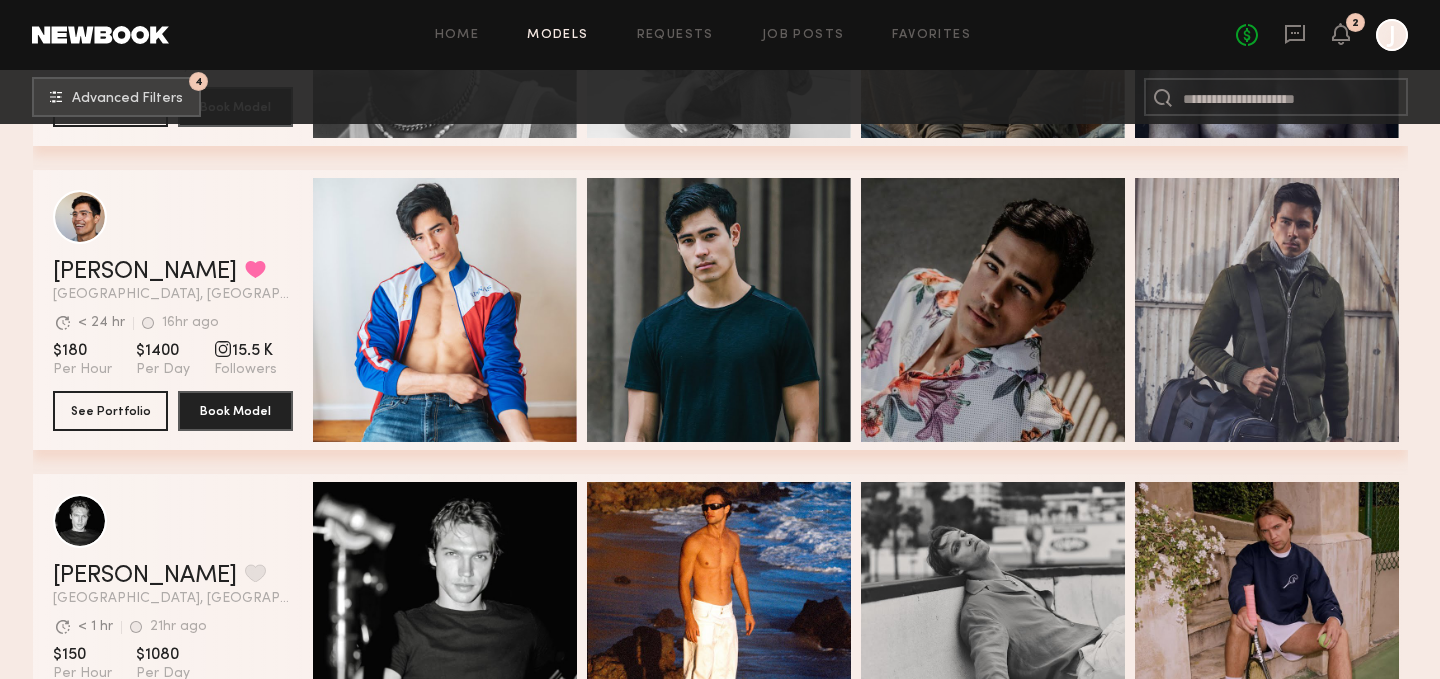 scroll, scrollTop: 3692, scrollLeft: 0, axis: vertical 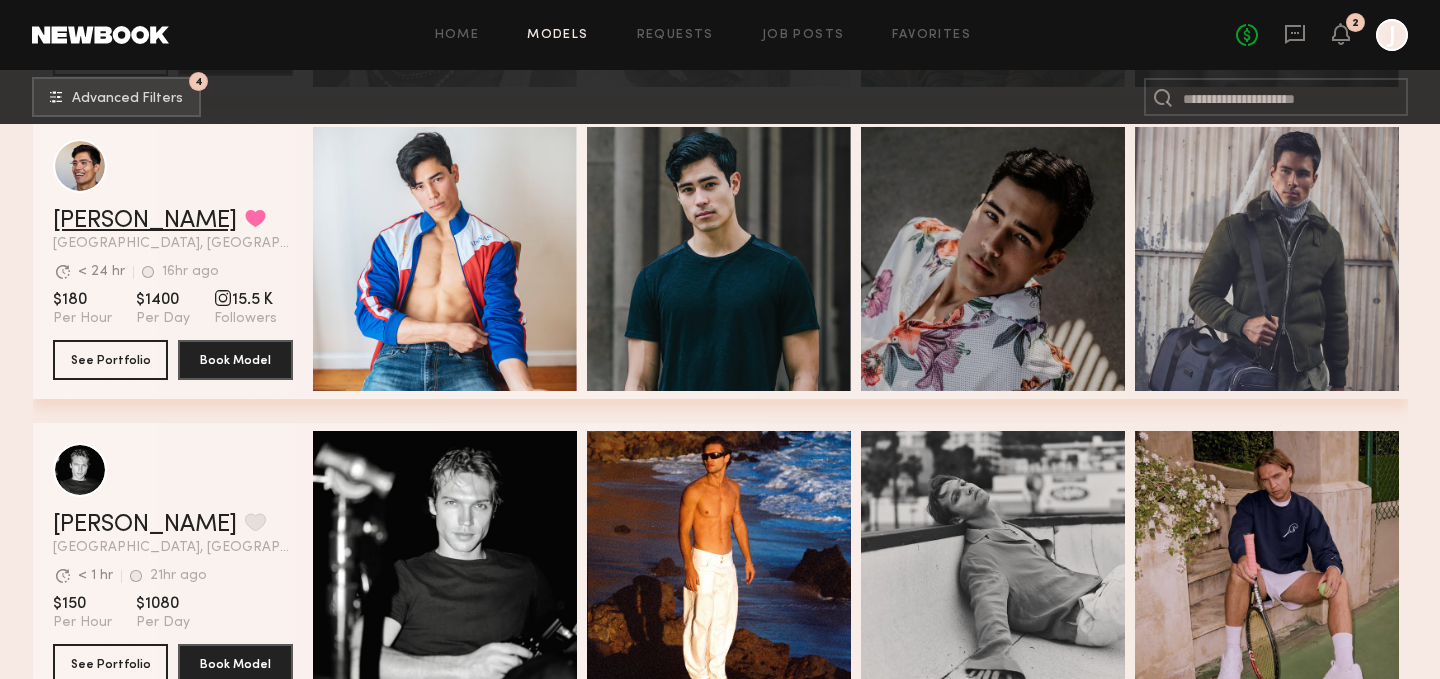 click on "[PERSON_NAME]" 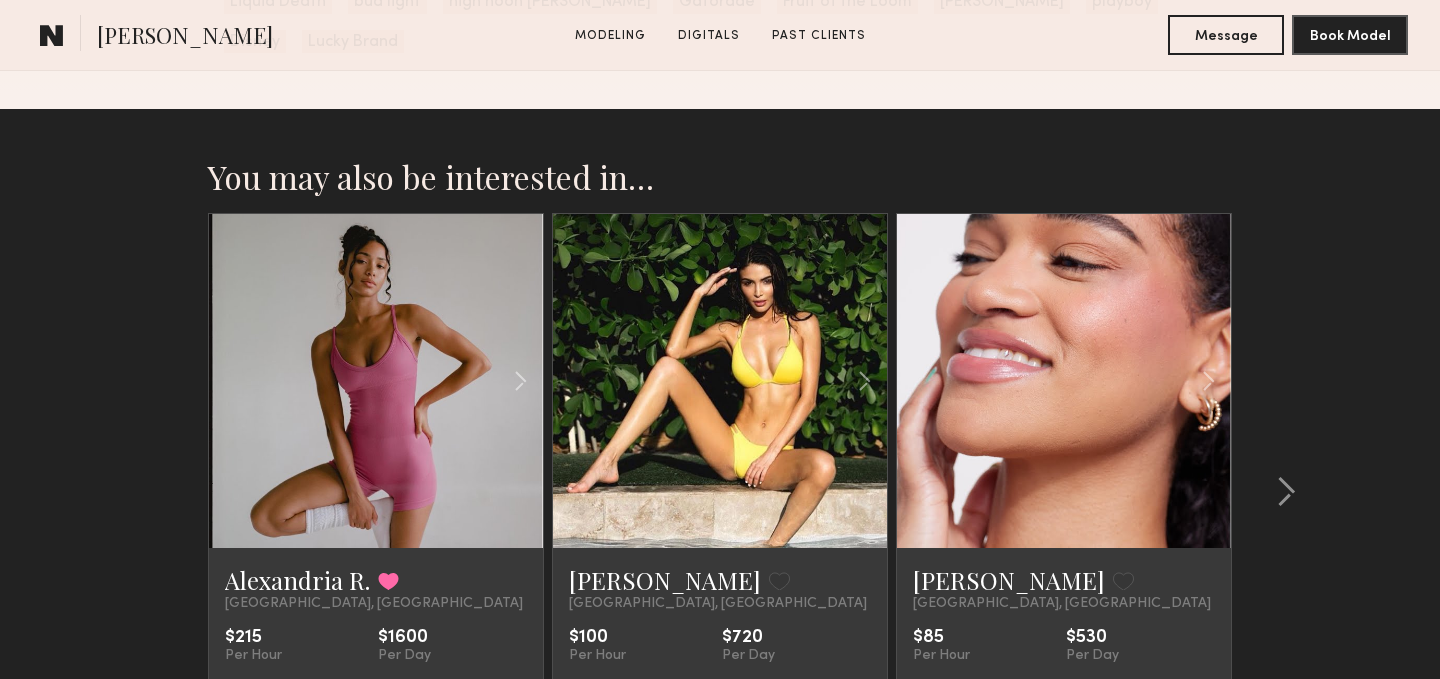 scroll, scrollTop: 3263, scrollLeft: 0, axis: vertical 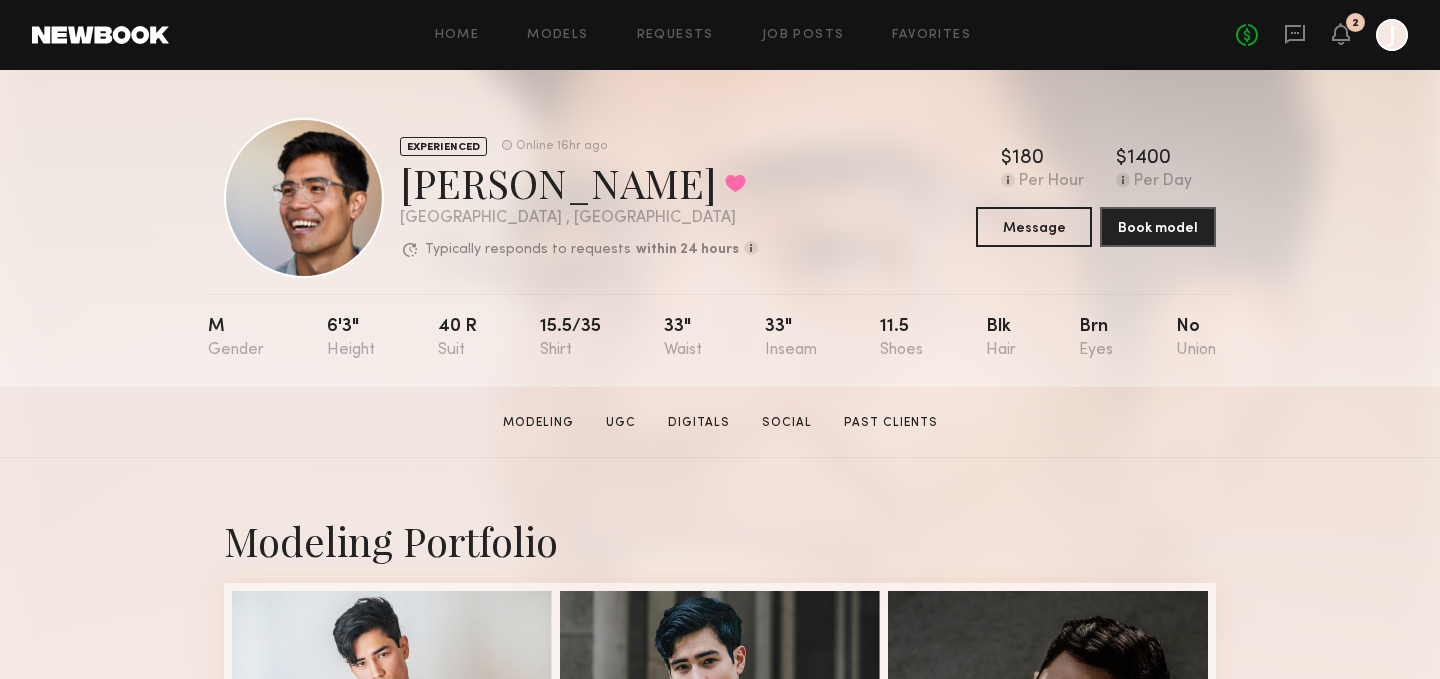 click 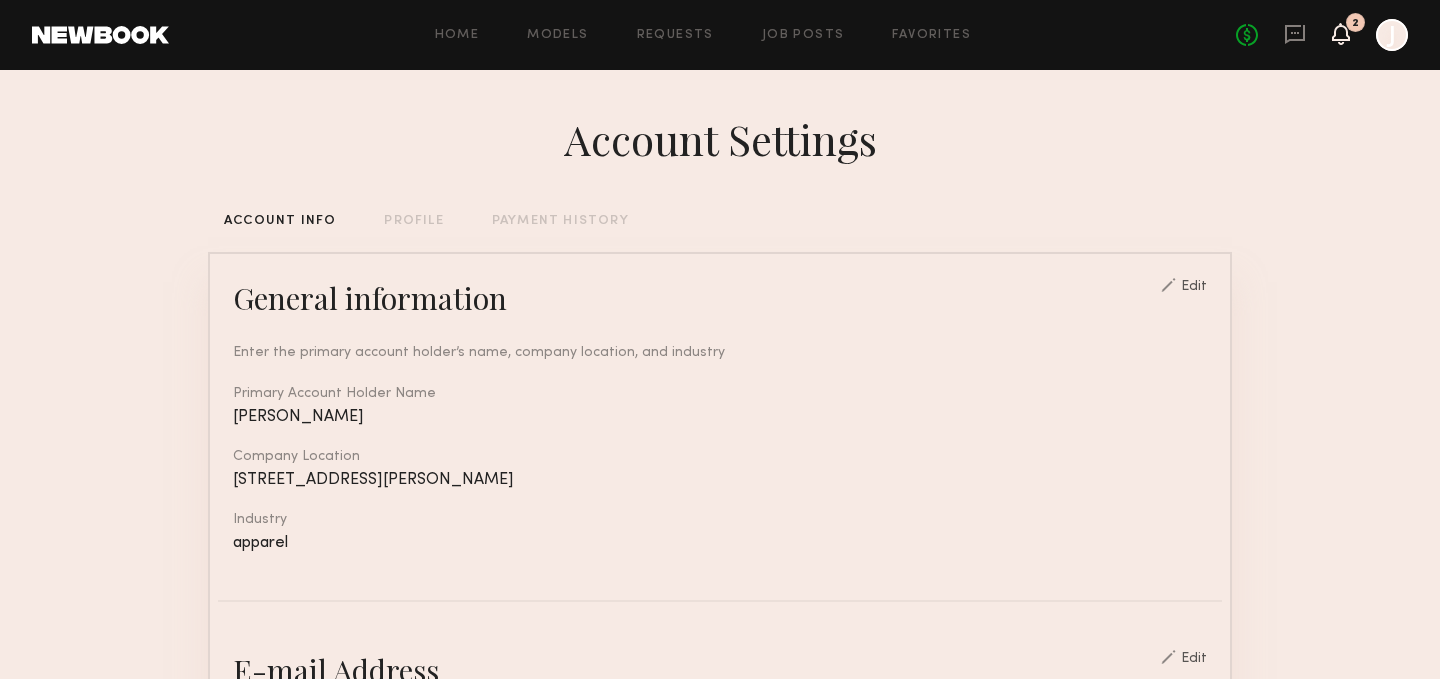 click 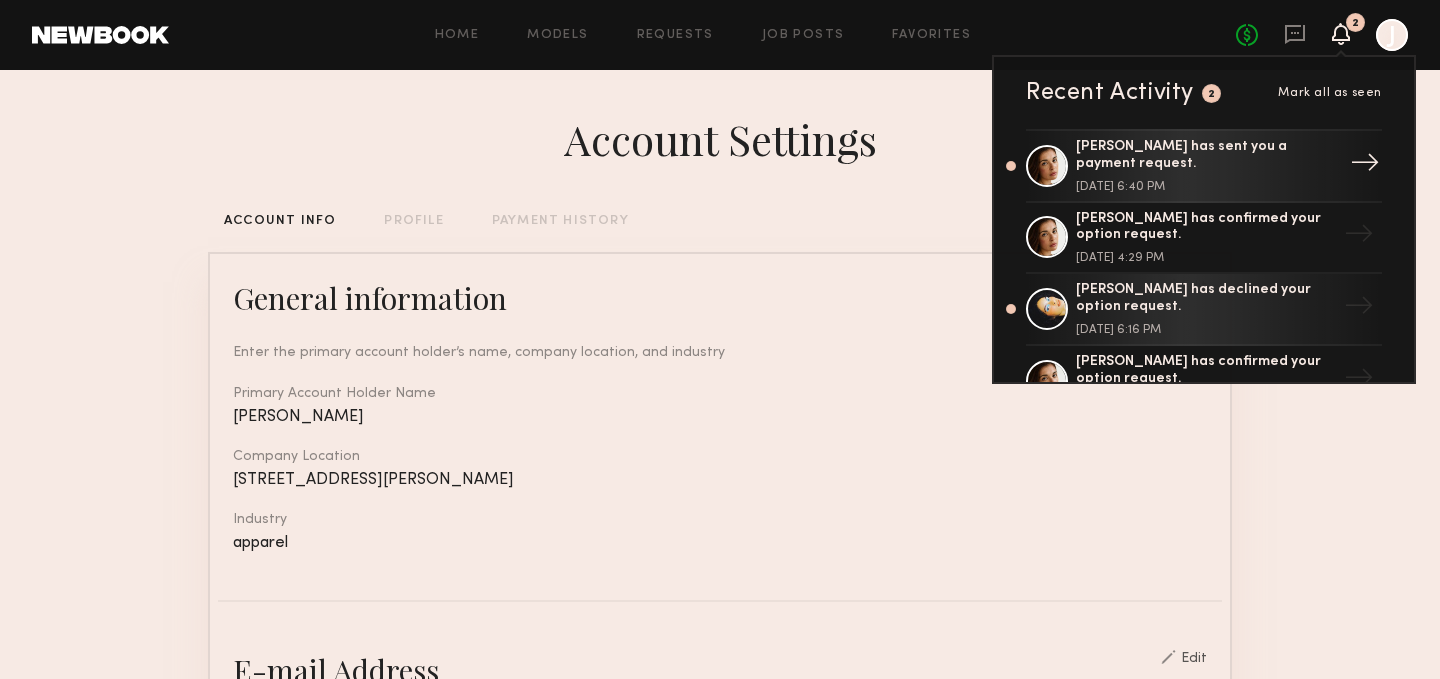 click on "[PERSON_NAME] has sent you a payment request." 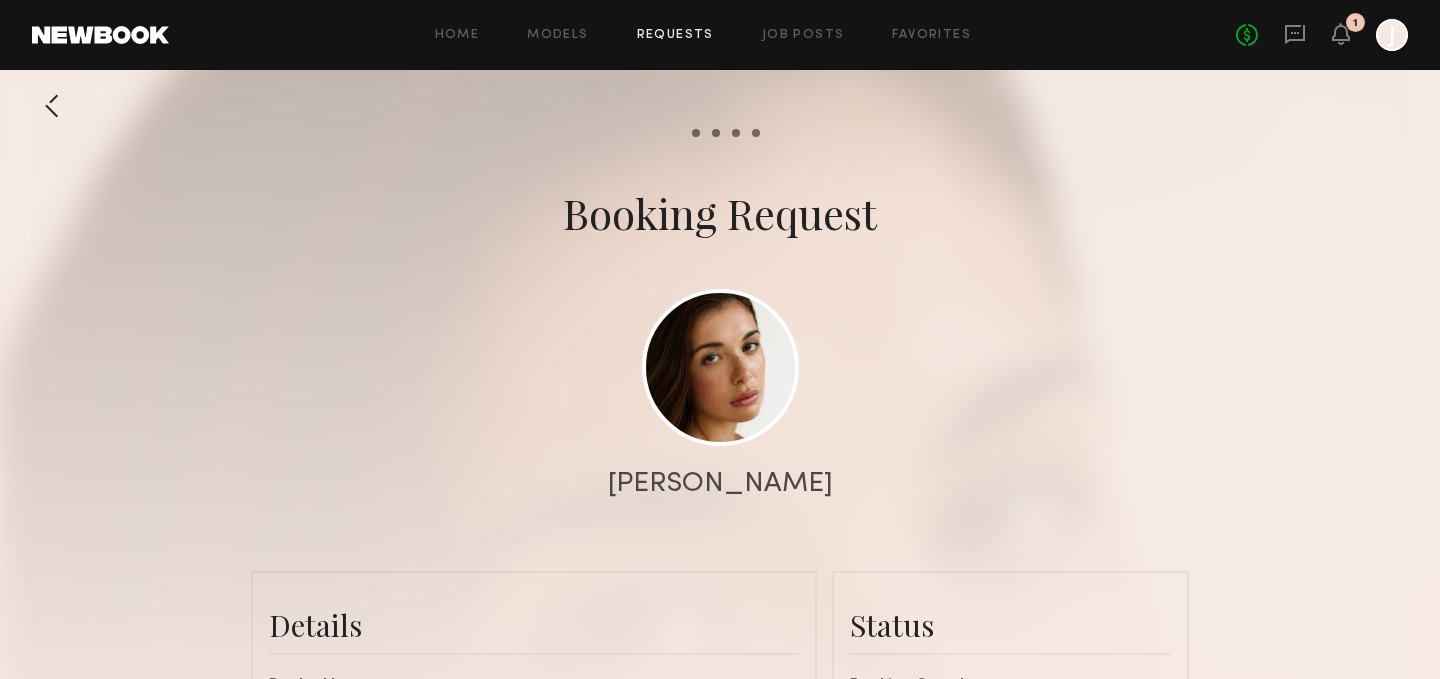 scroll, scrollTop: 1602, scrollLeft: 0, axis: vertical 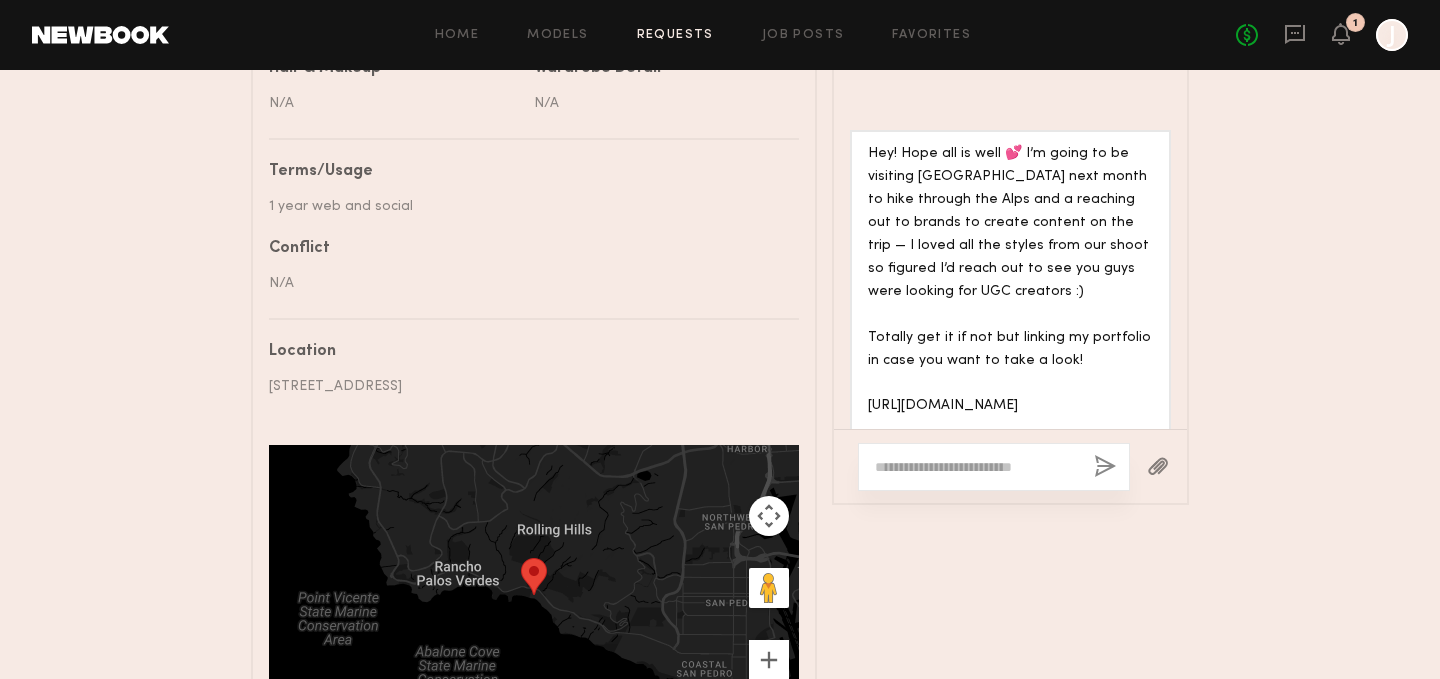 drag, startPoint x: 1107, startPoint y: 351, endPoint x: 869, endPoint y: 337, distance: 238.4114 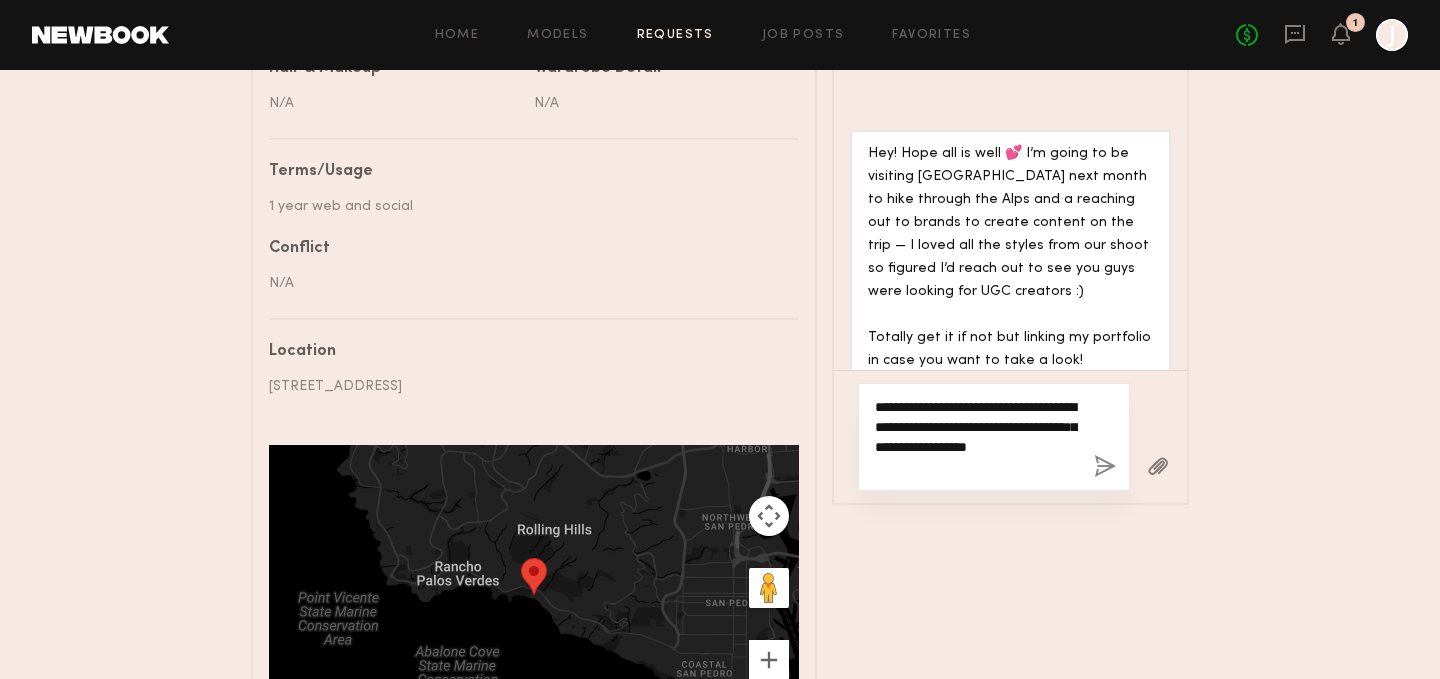 type on "**********" 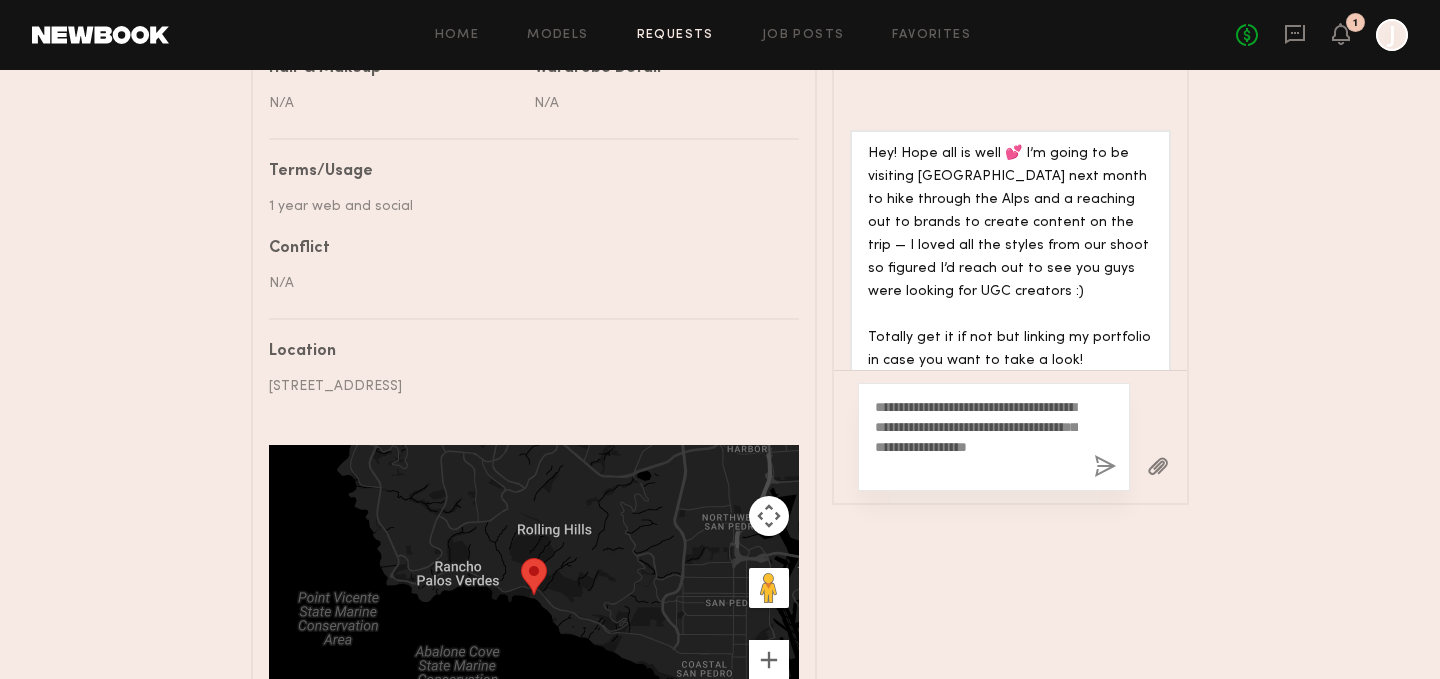 click on "**********" 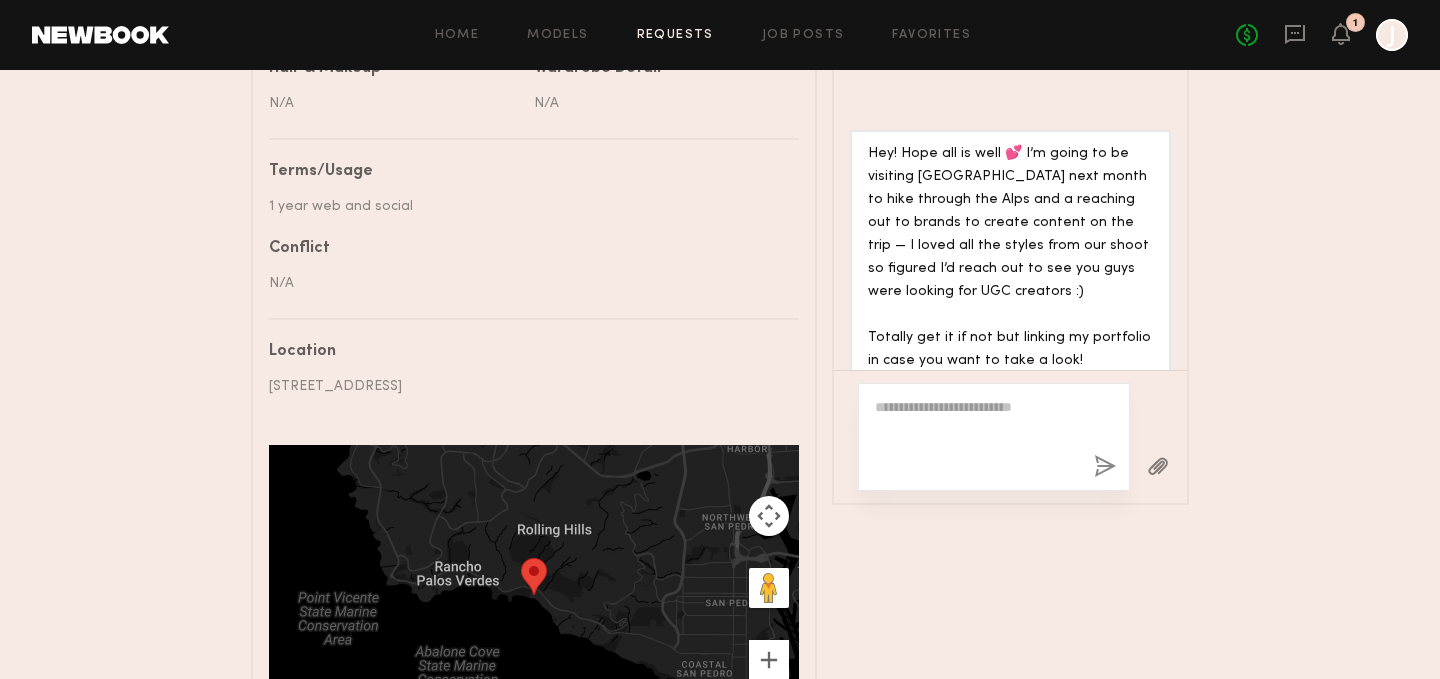 scroll, scrollTop: 2054, scrollLeft: 0, axis: vertical 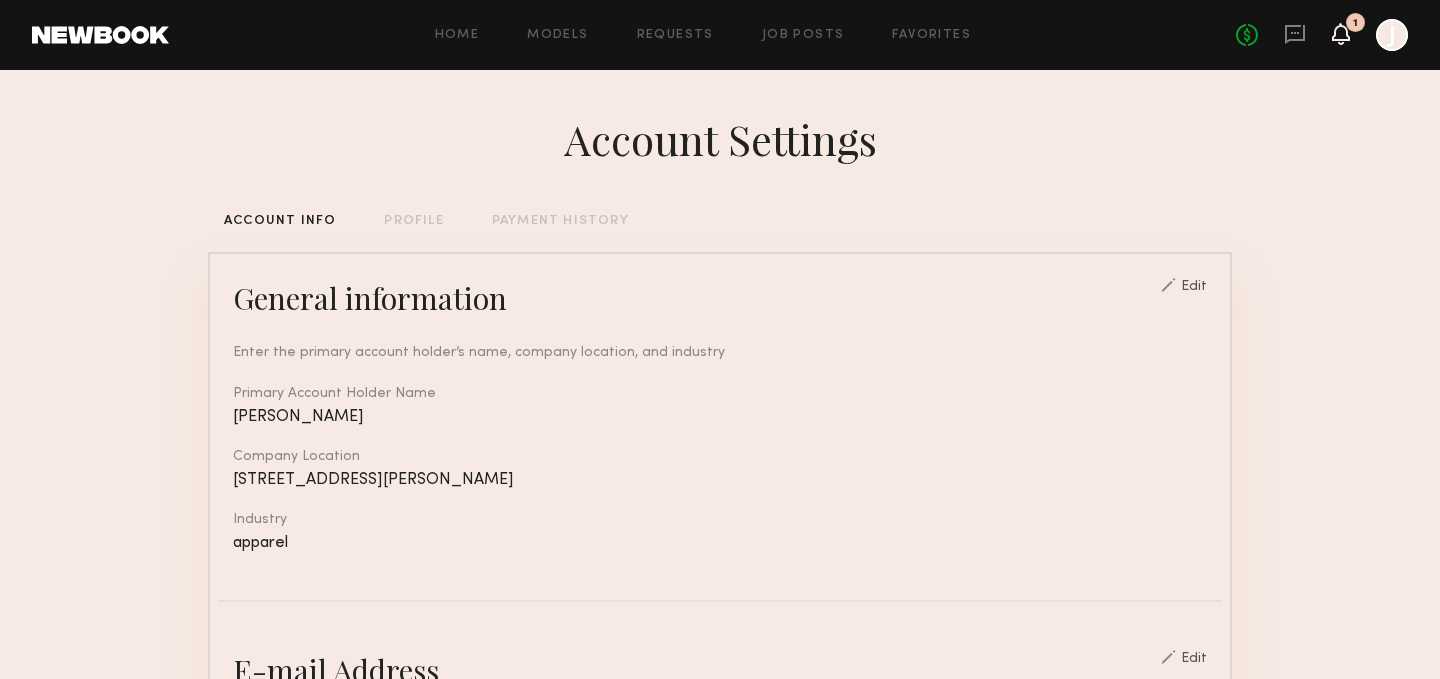 click 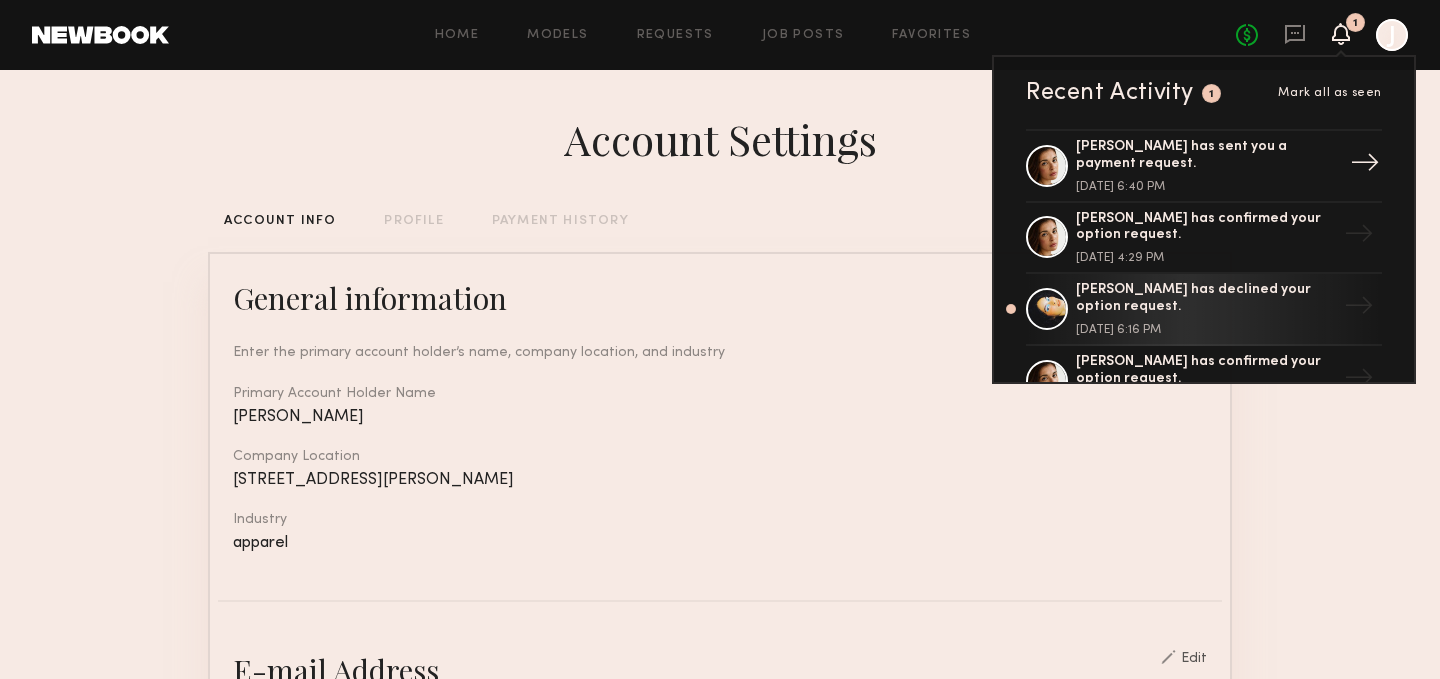 click on "[PERSON_NAME] has sent you a payment request." 